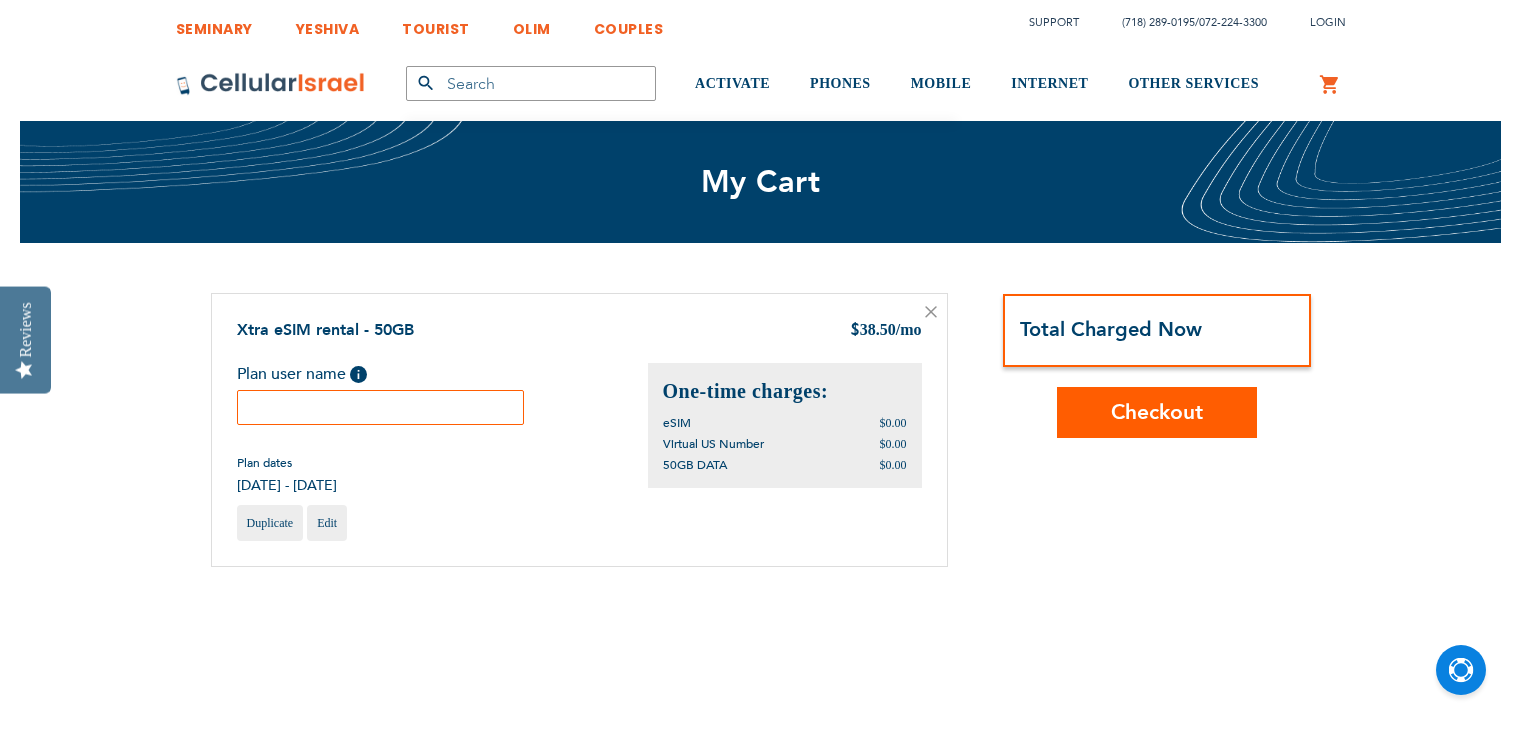 scroll, scrollTop: 0, scrollLeft: 0, axis: both 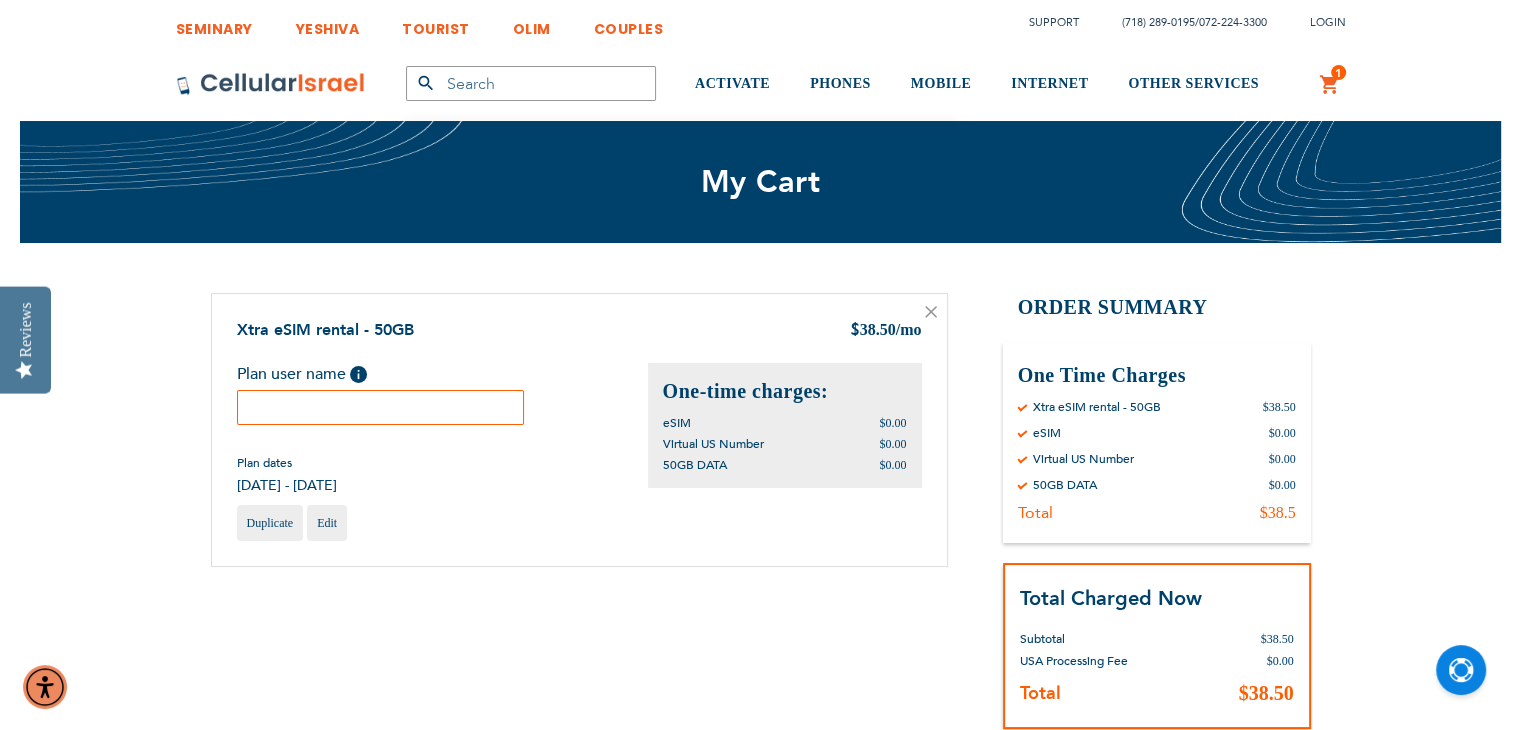 click at bounding box center (381, 407) 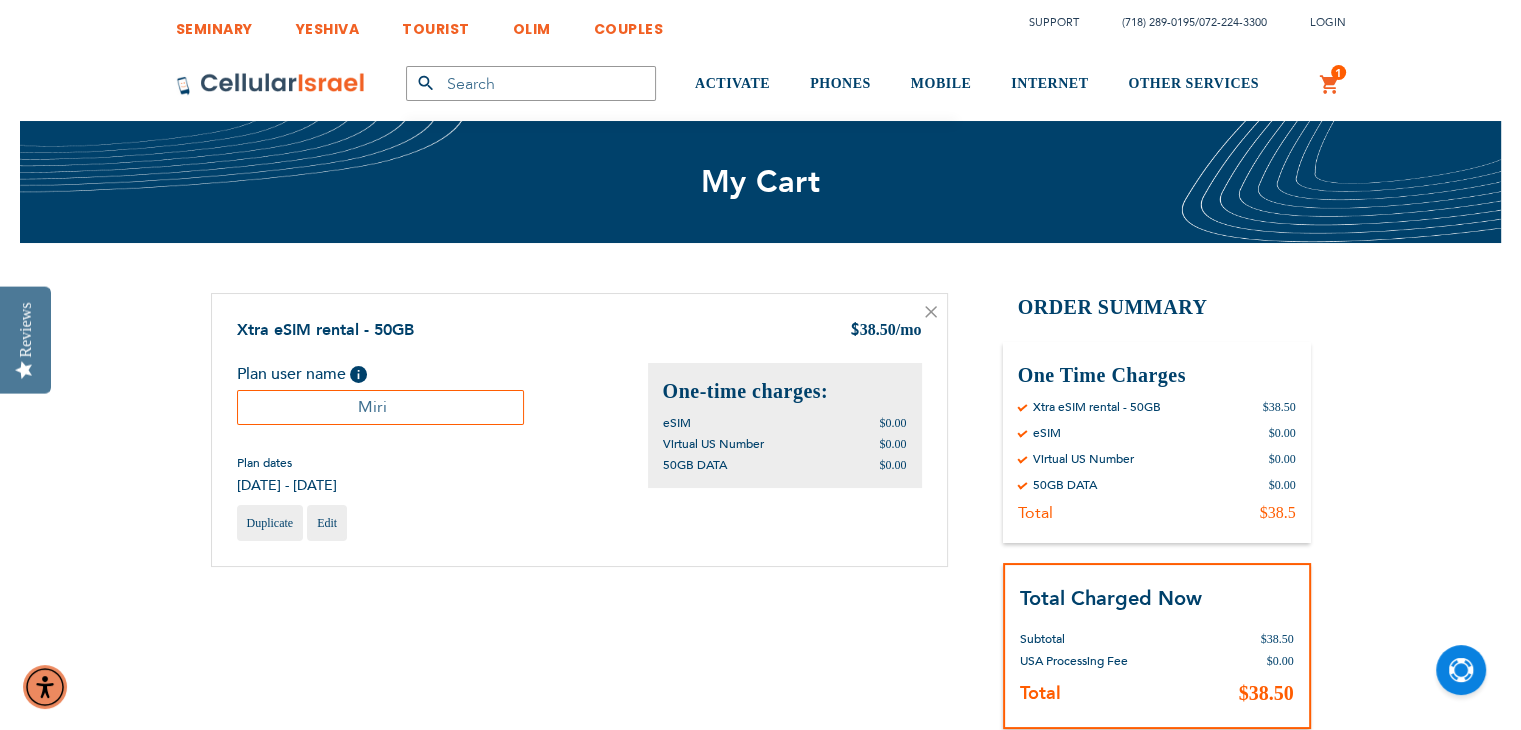 type on "Miri" 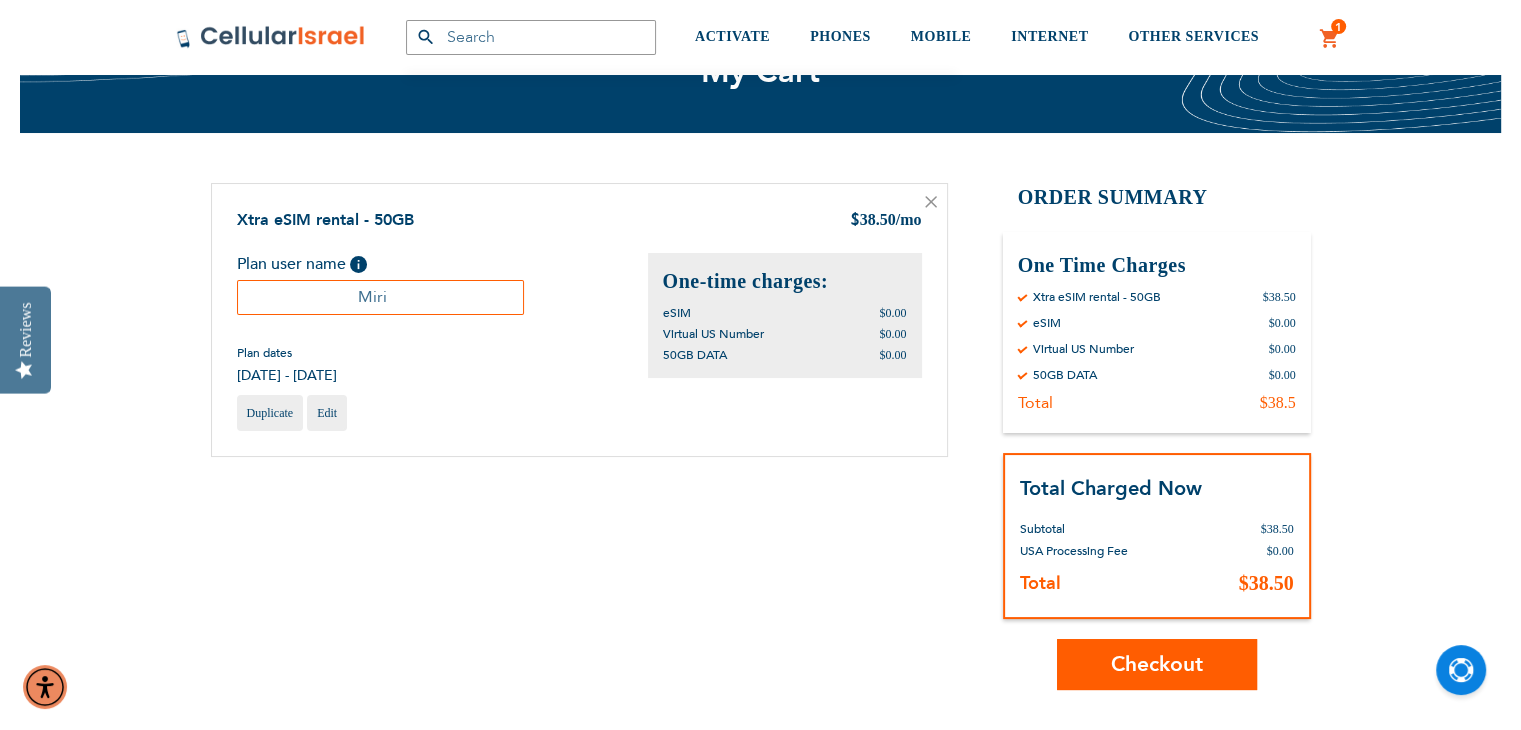 scroll, scrollTop: 200, scrollLeft: 0, axis: vertical 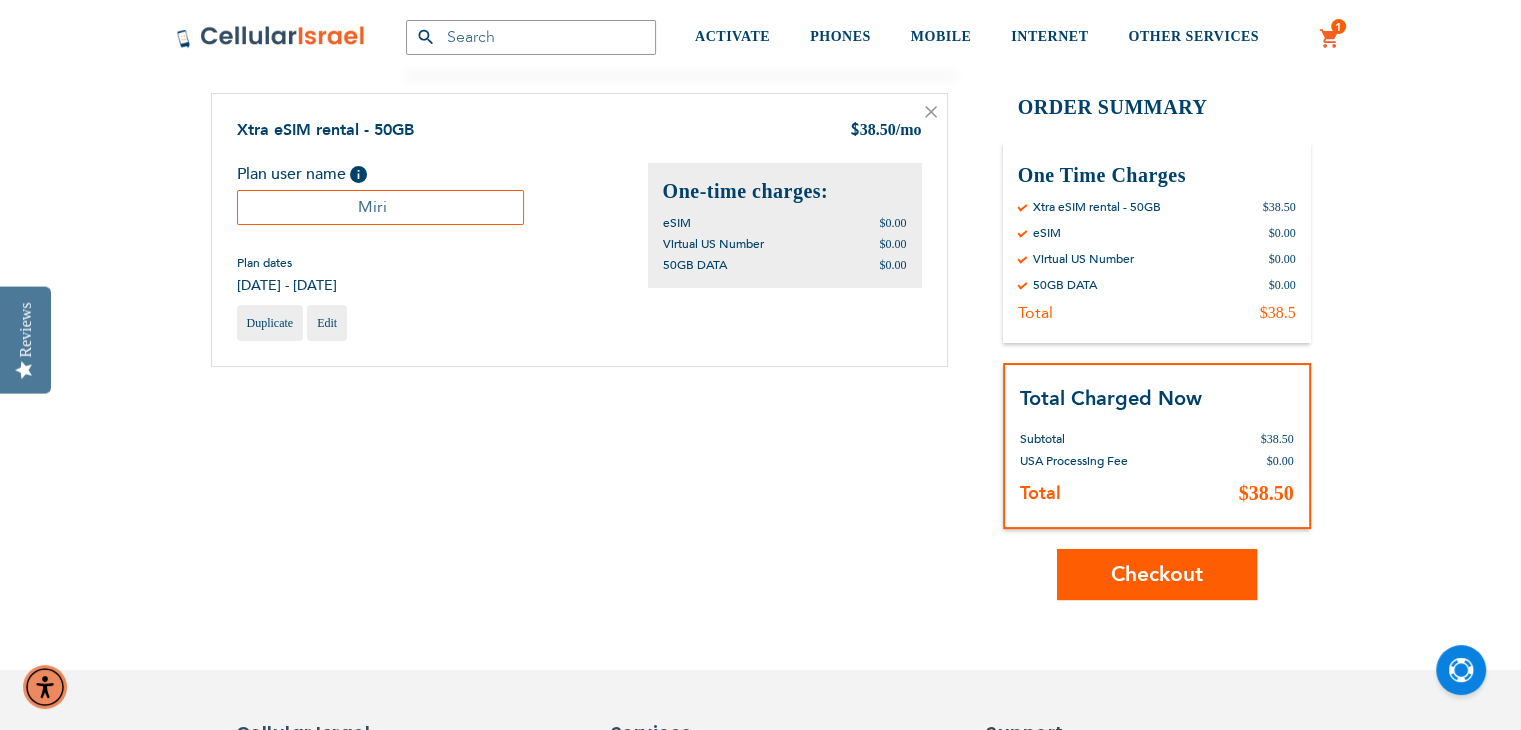 click on "Checkout" at bounding box center [1157, 574] 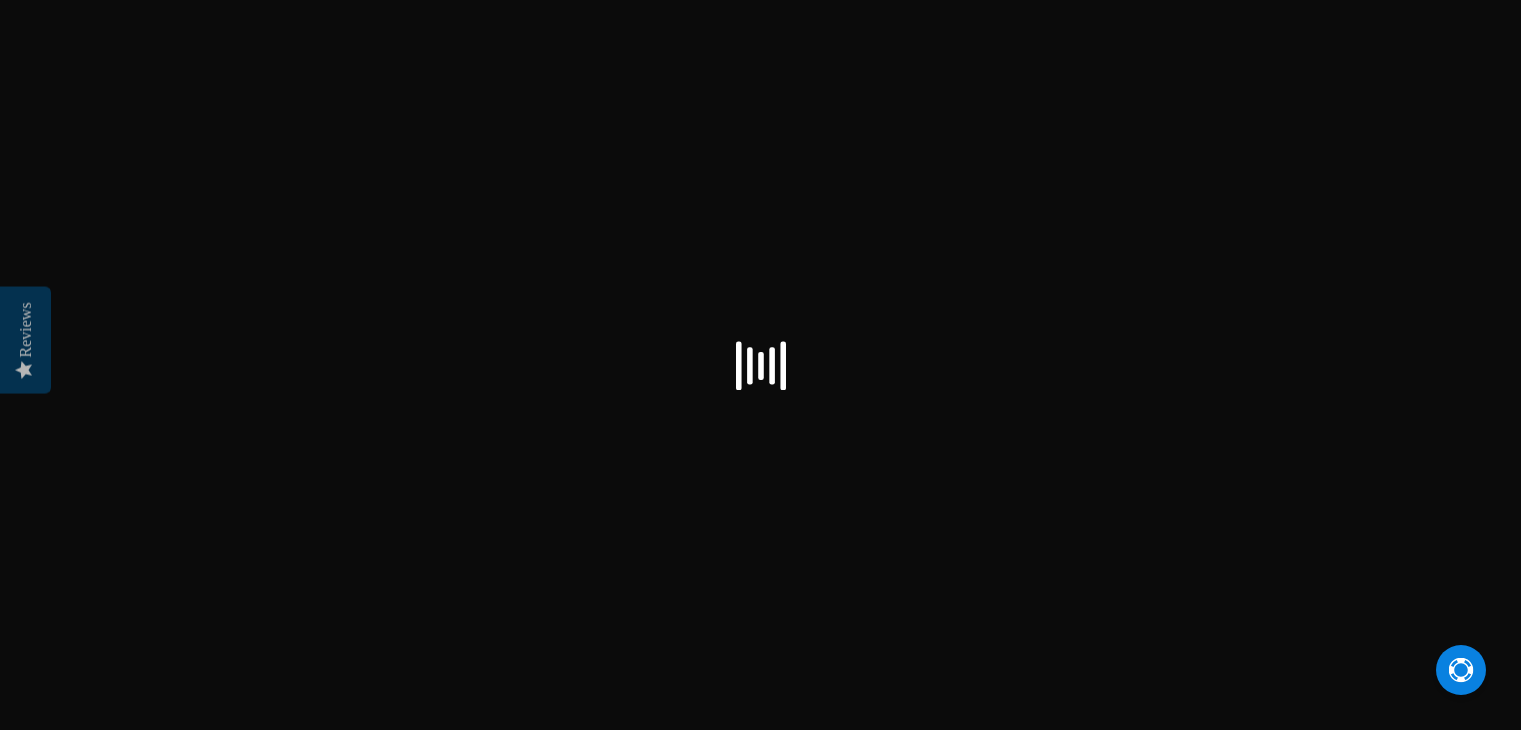 scroll, scrollTop: 0, scrollLeft: 0, axis: both 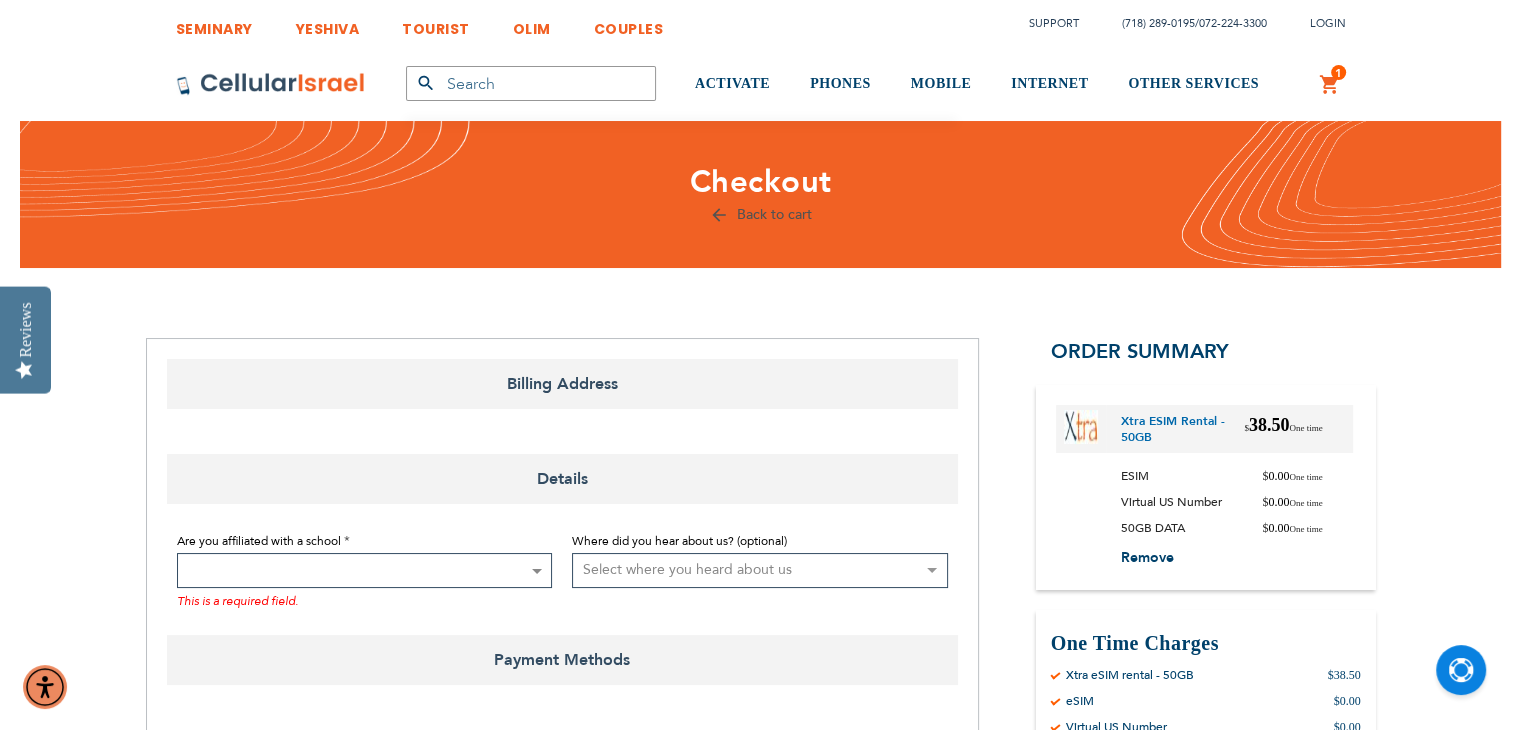 select on "US" 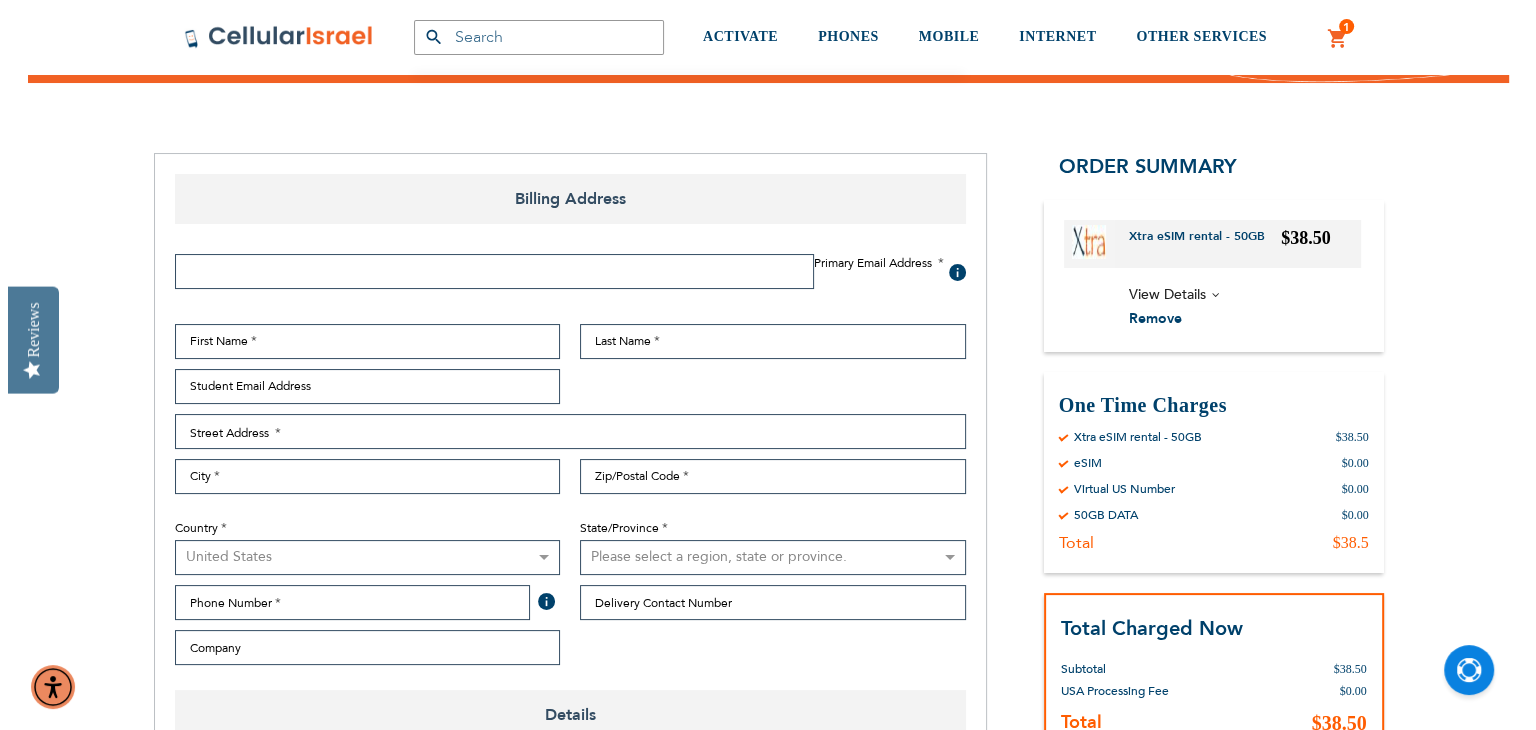 scroll, scrollTop: 100, scrollLeft: 0, axis: vertical 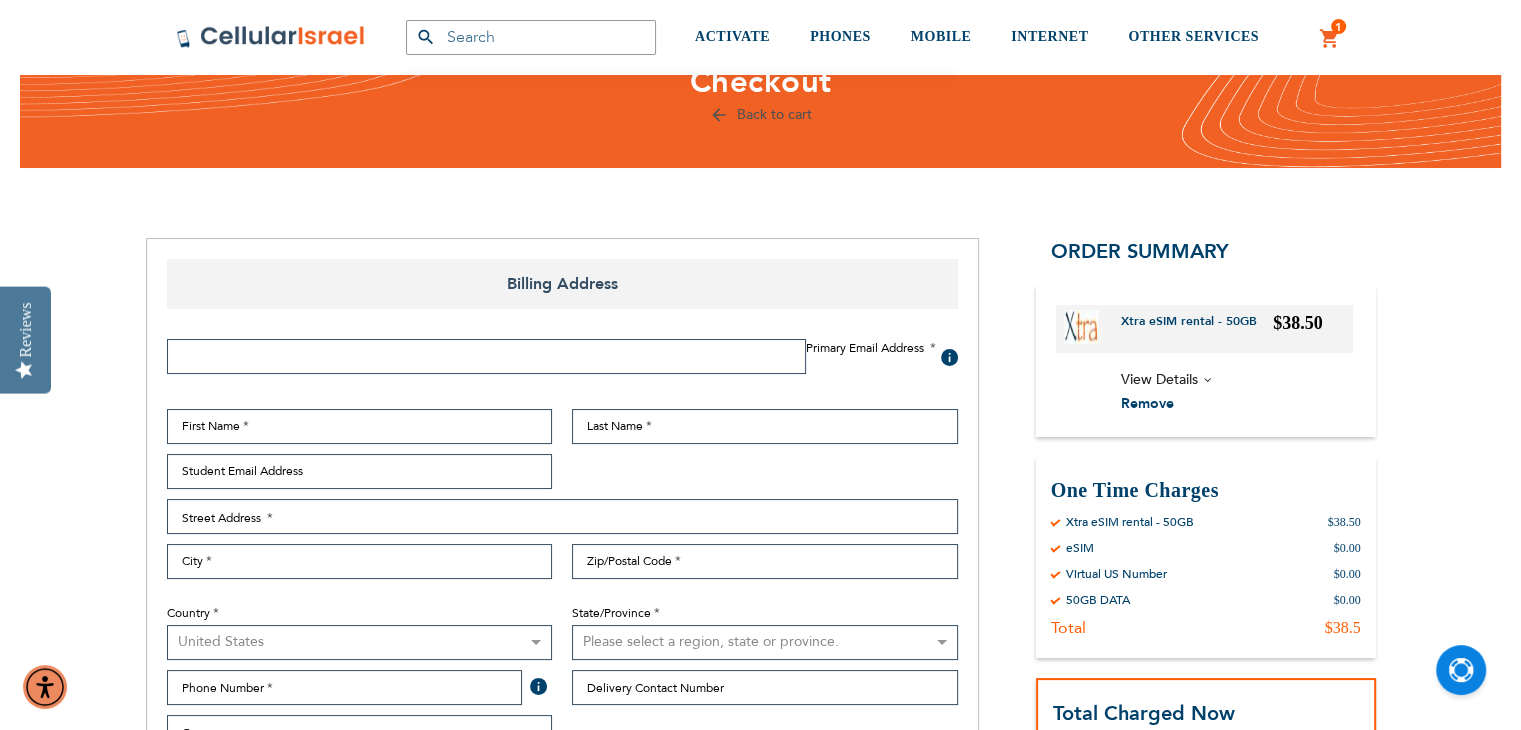 click on "Email Address" at bounding box center (486, 356) 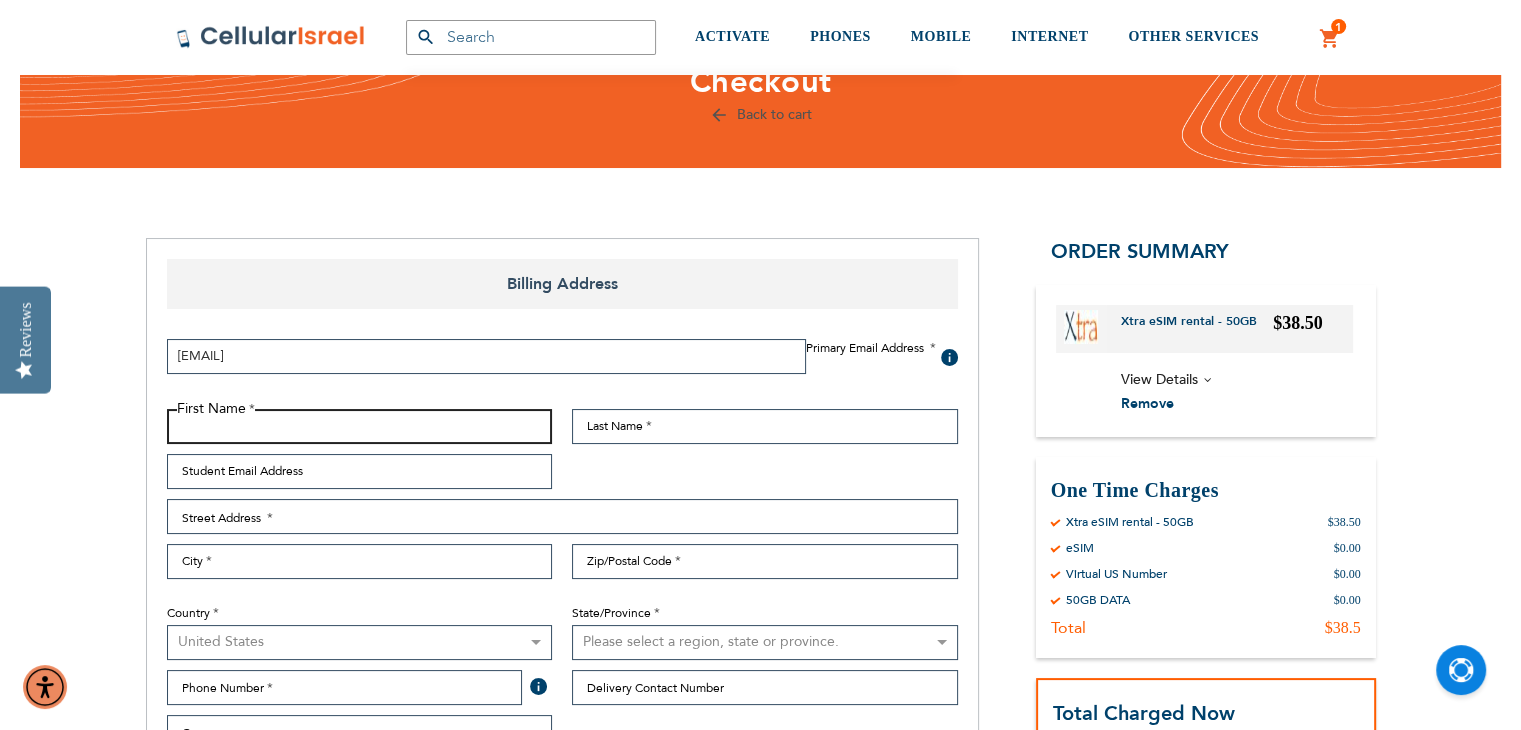 click on "First Name" at bounding box center (360, 426) 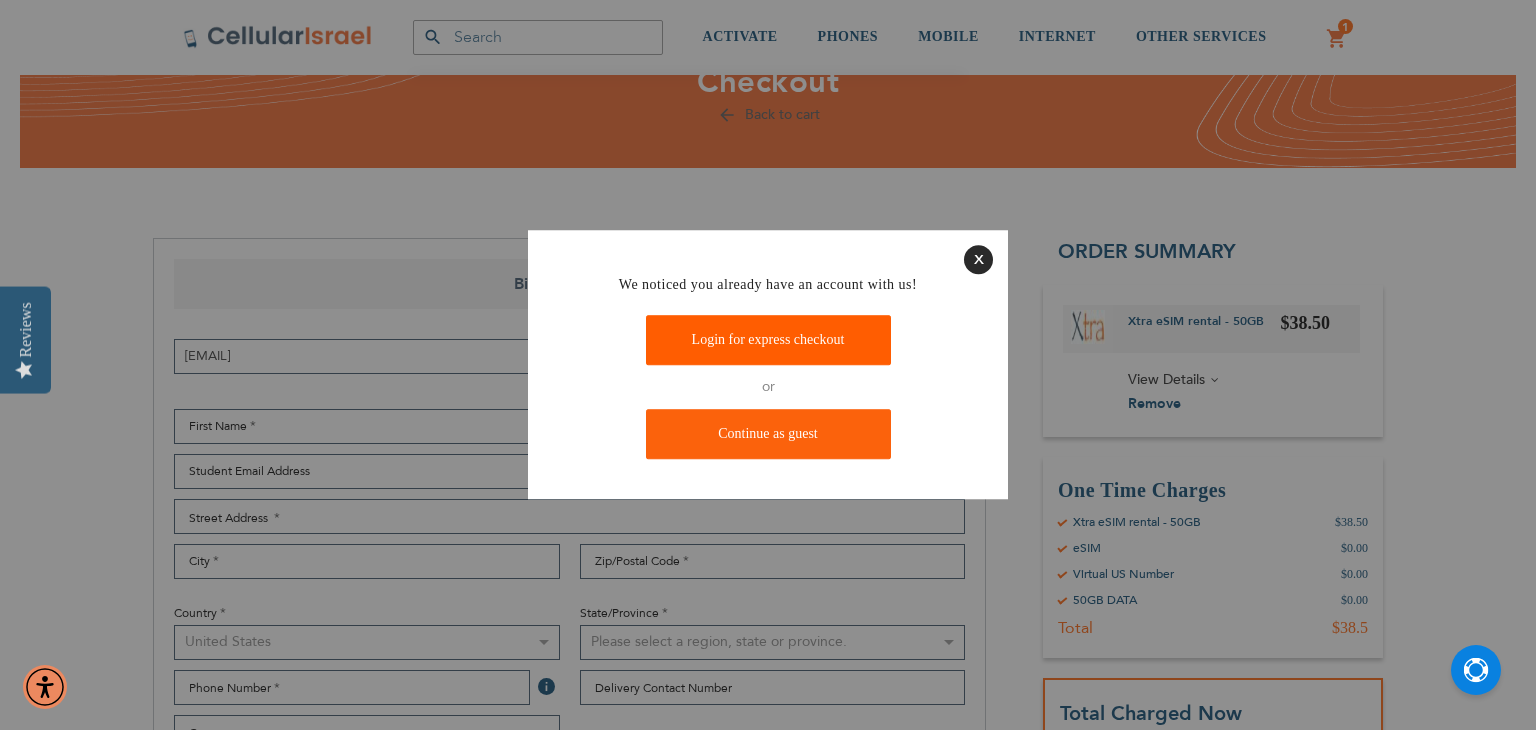 click on "Login for express checkout" at bounding box center [768, 340] 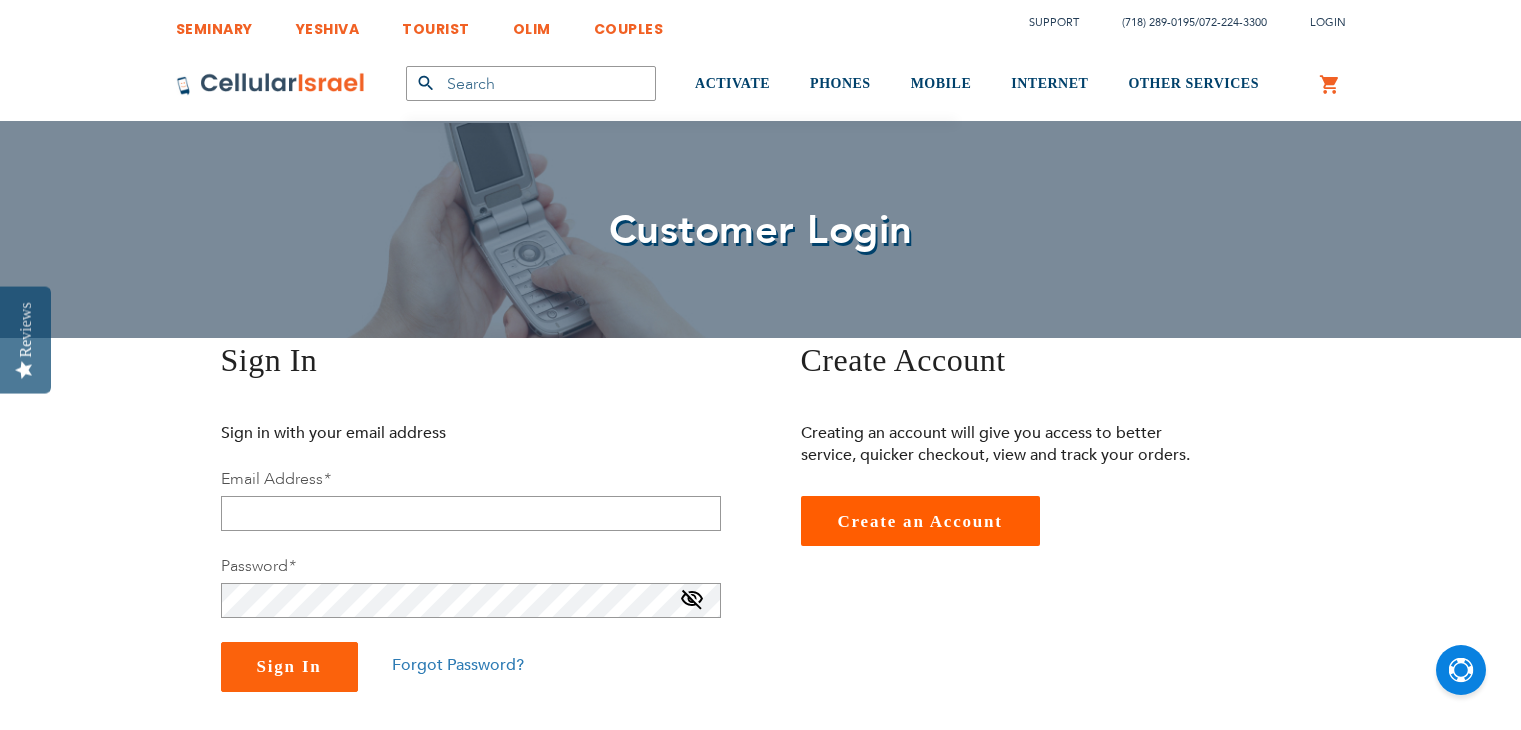scroll, scrollTop: 0, scrollLeft: 0, axis: both 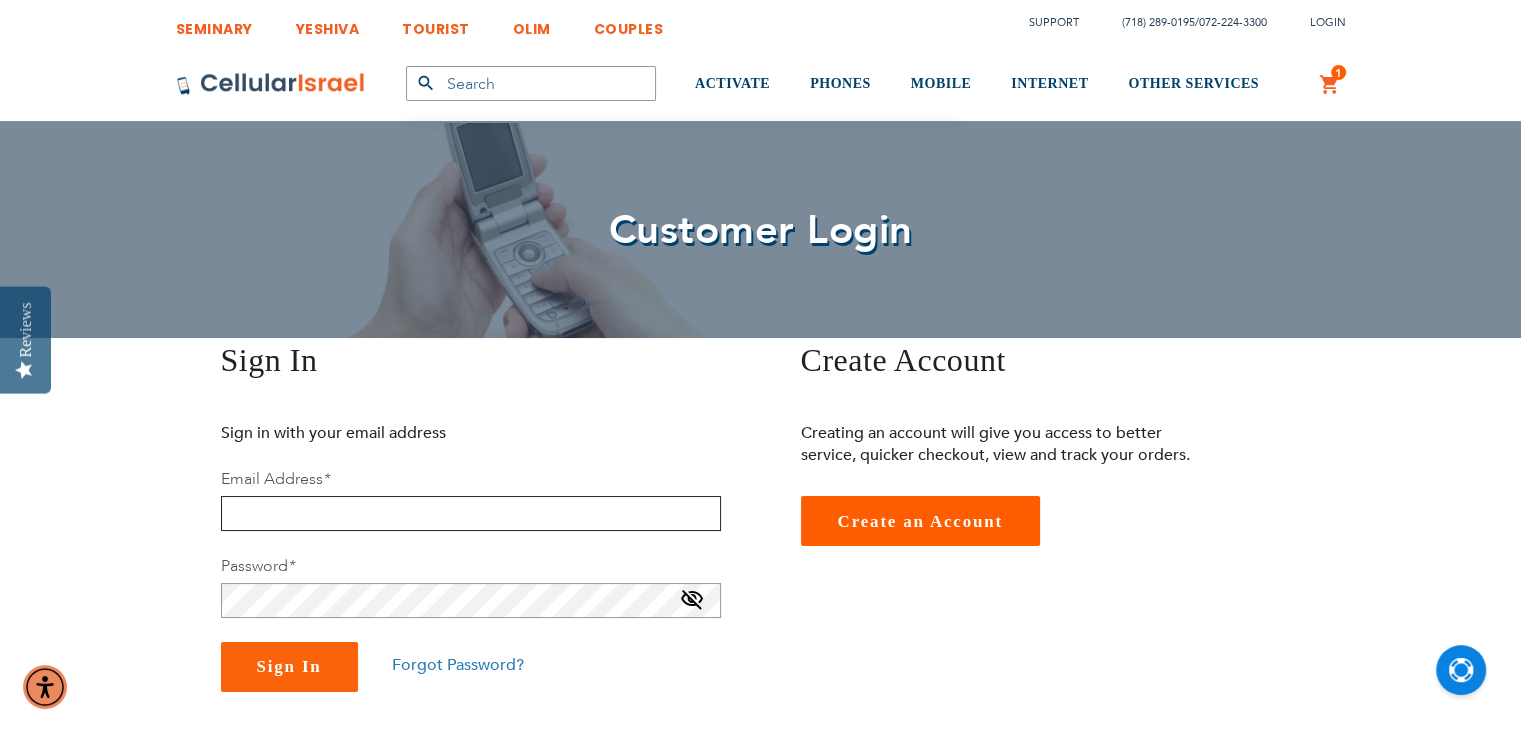 click at bounding box center (471, 513) 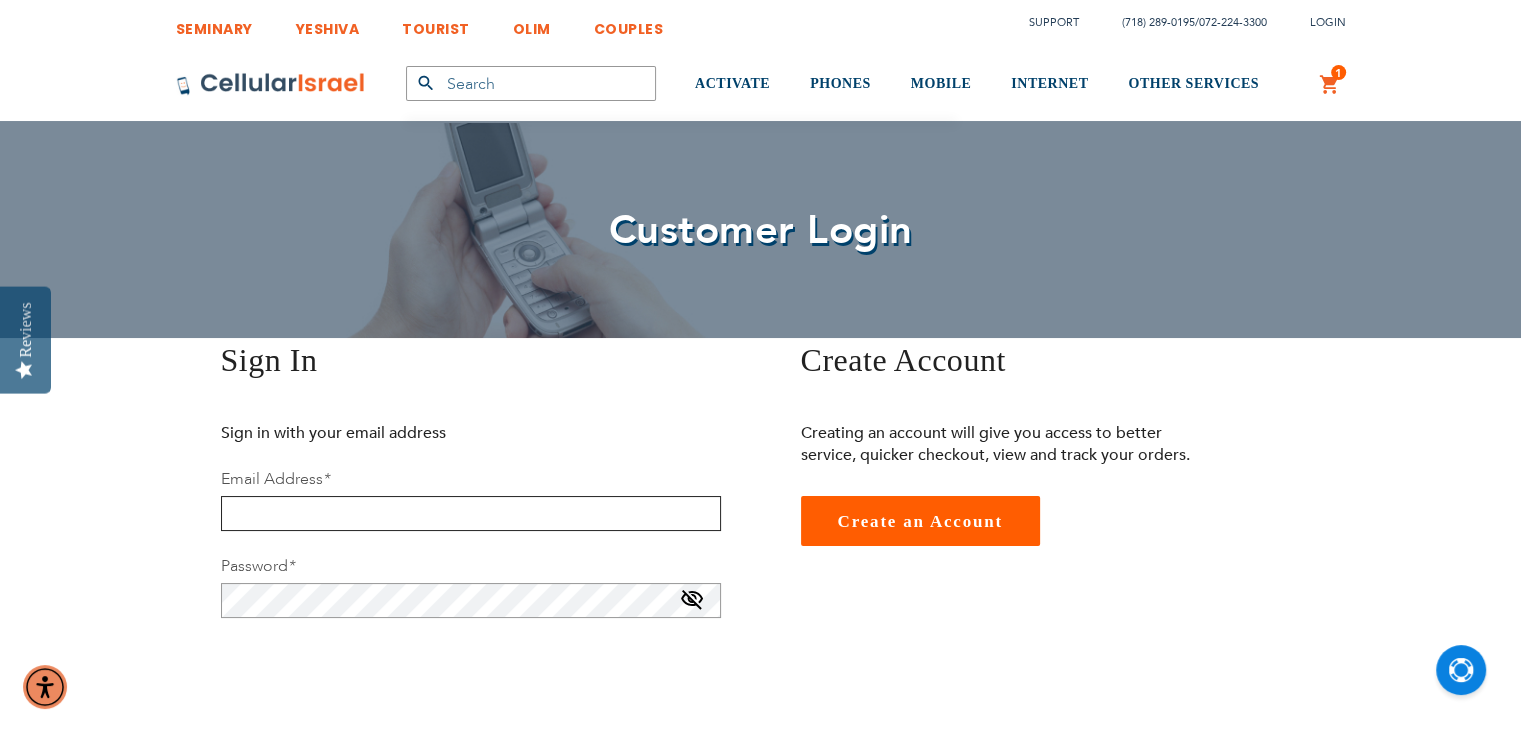 click at bounding box center [471, 513] 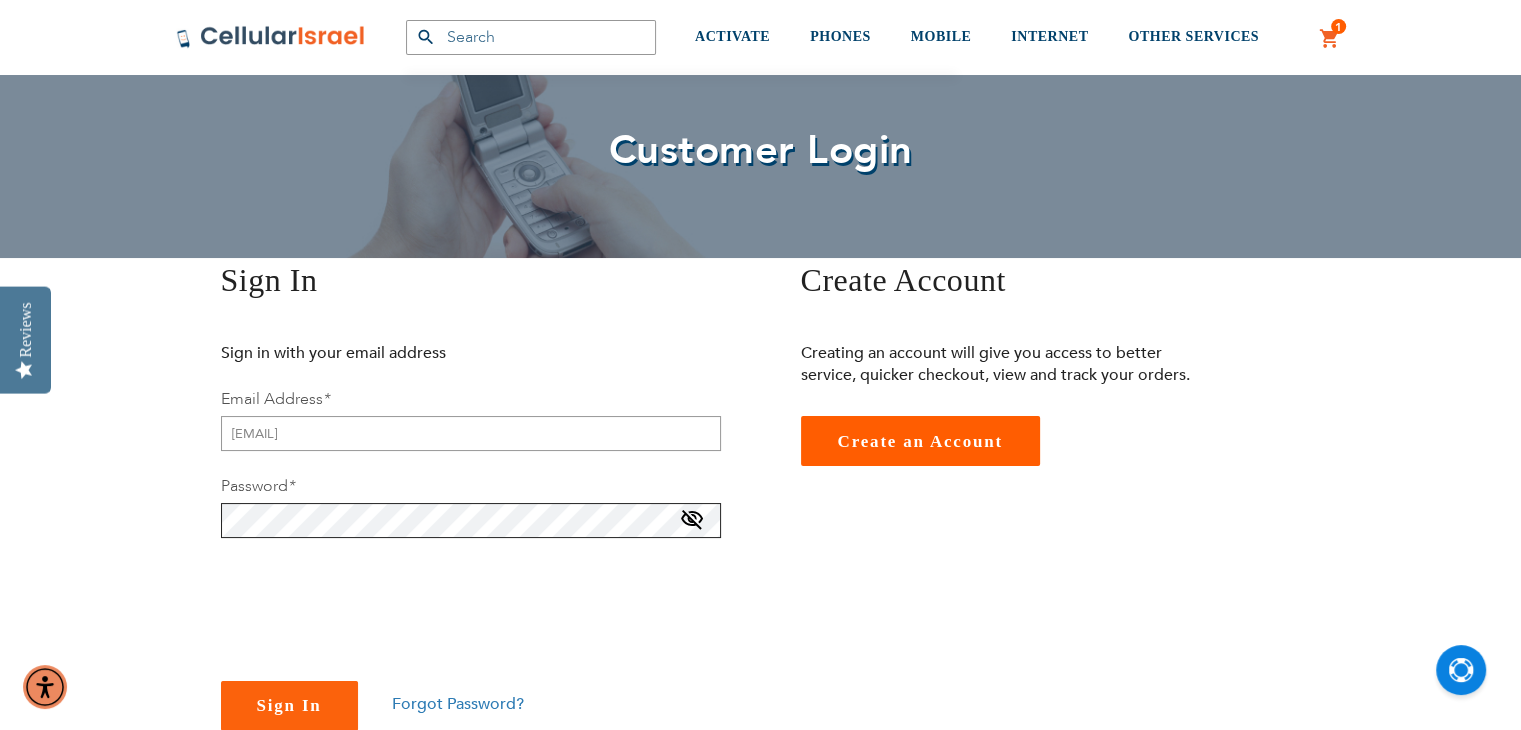 scroll, scrollTop: 100, scrollLeft: 0, axis: vertical 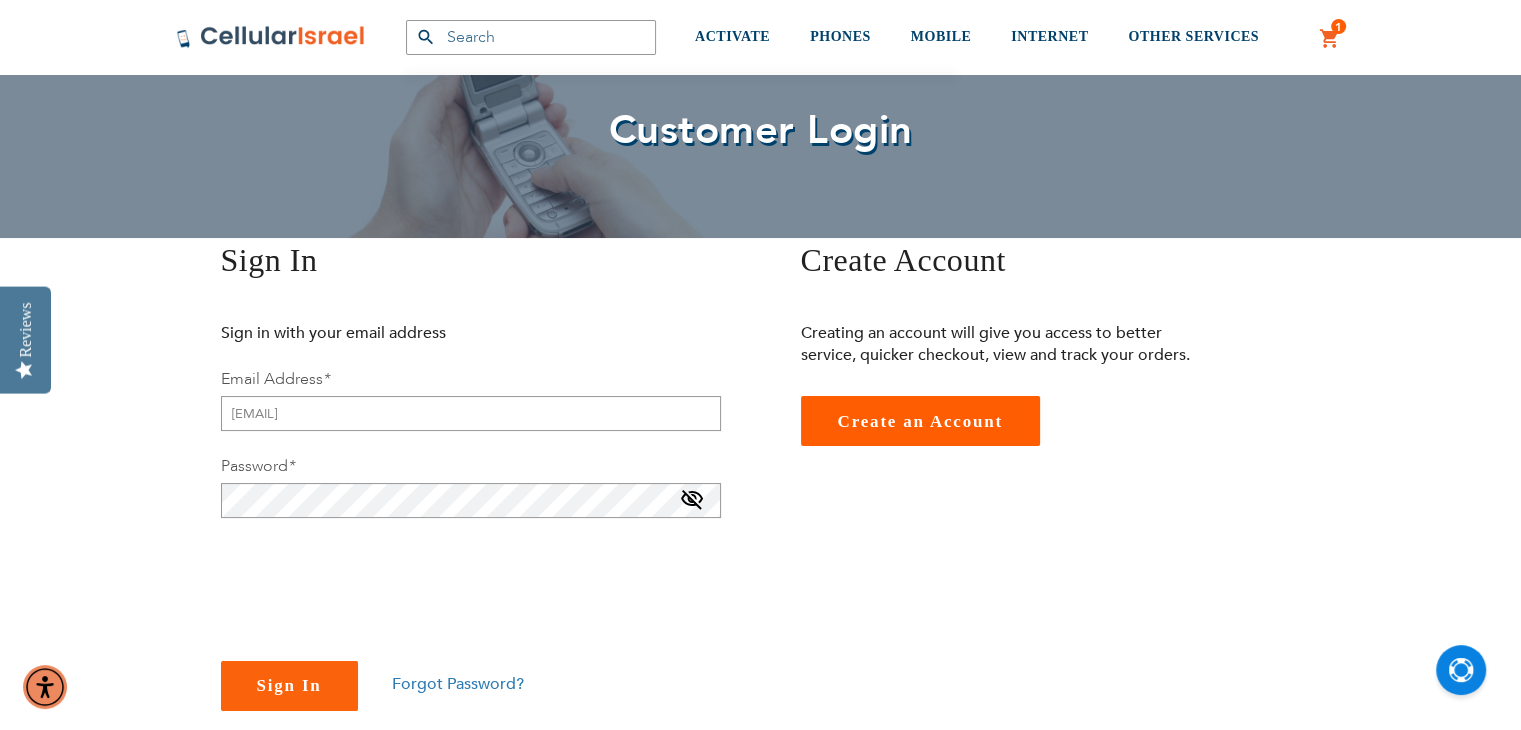 click on "Forgot Password?" at bounding box center (458, 684) 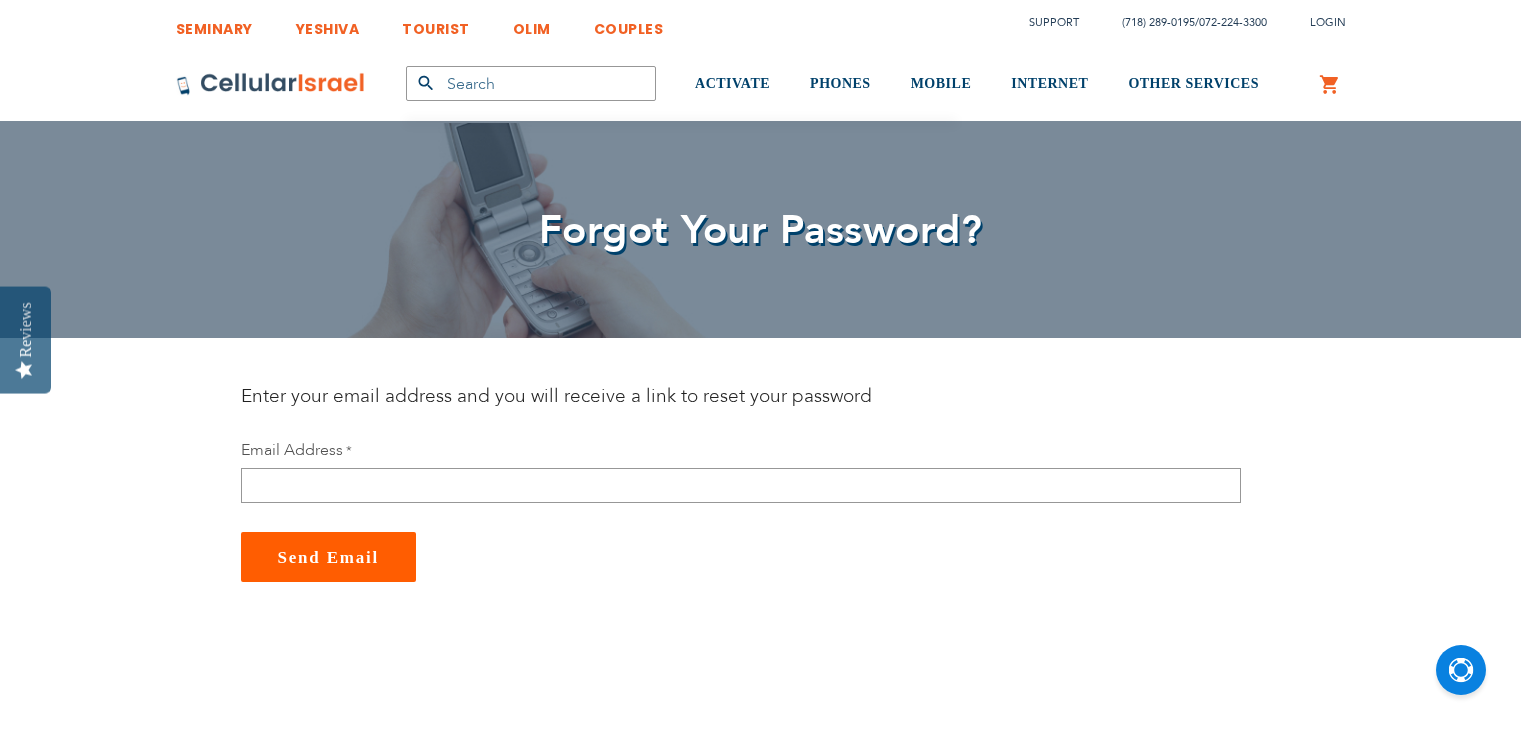 scroll, scrollTop: 0, scrollLeft: 0, axis: both 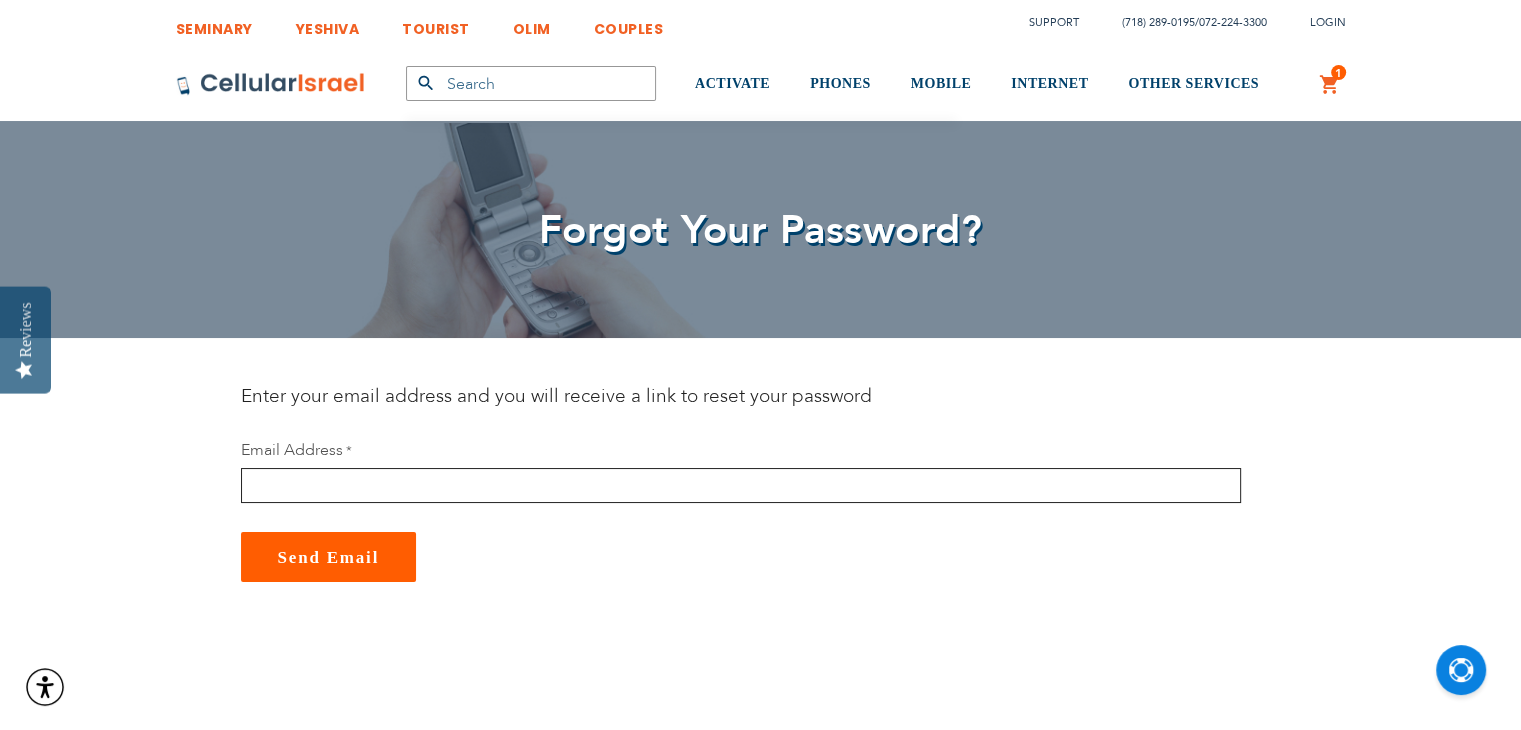 click at bounding box center [741, 485] 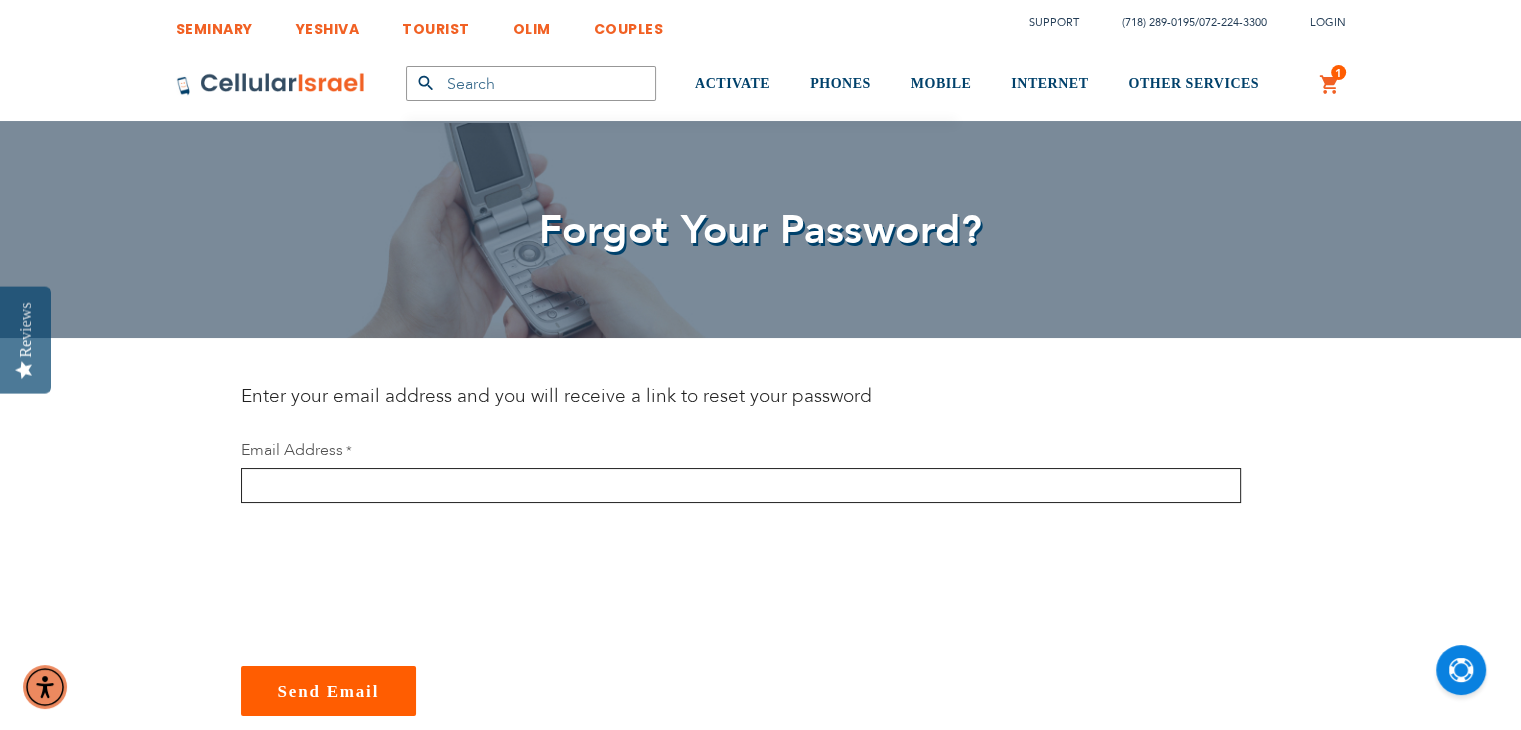 type on "mirirosenblatt@gmail.com" 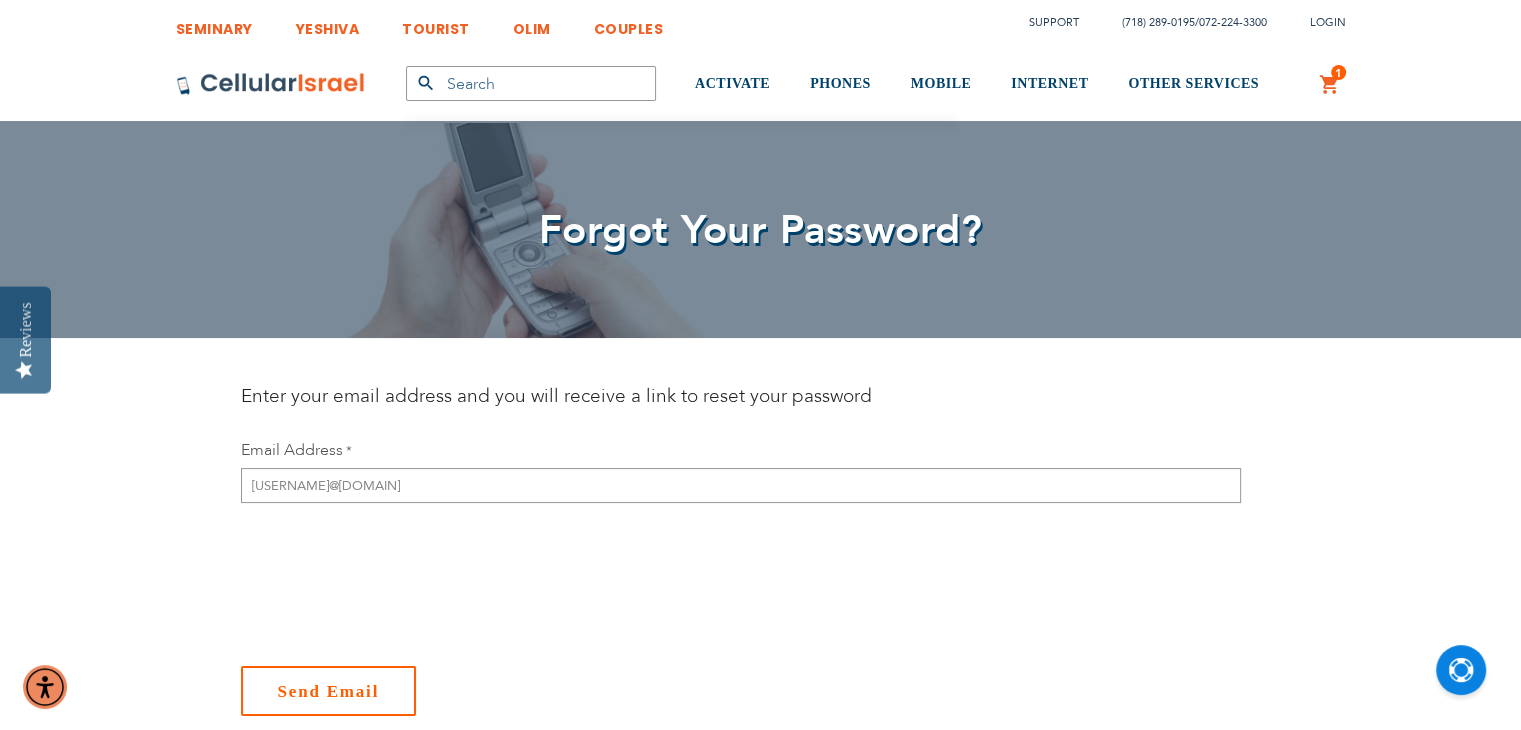 checkbox on "true" 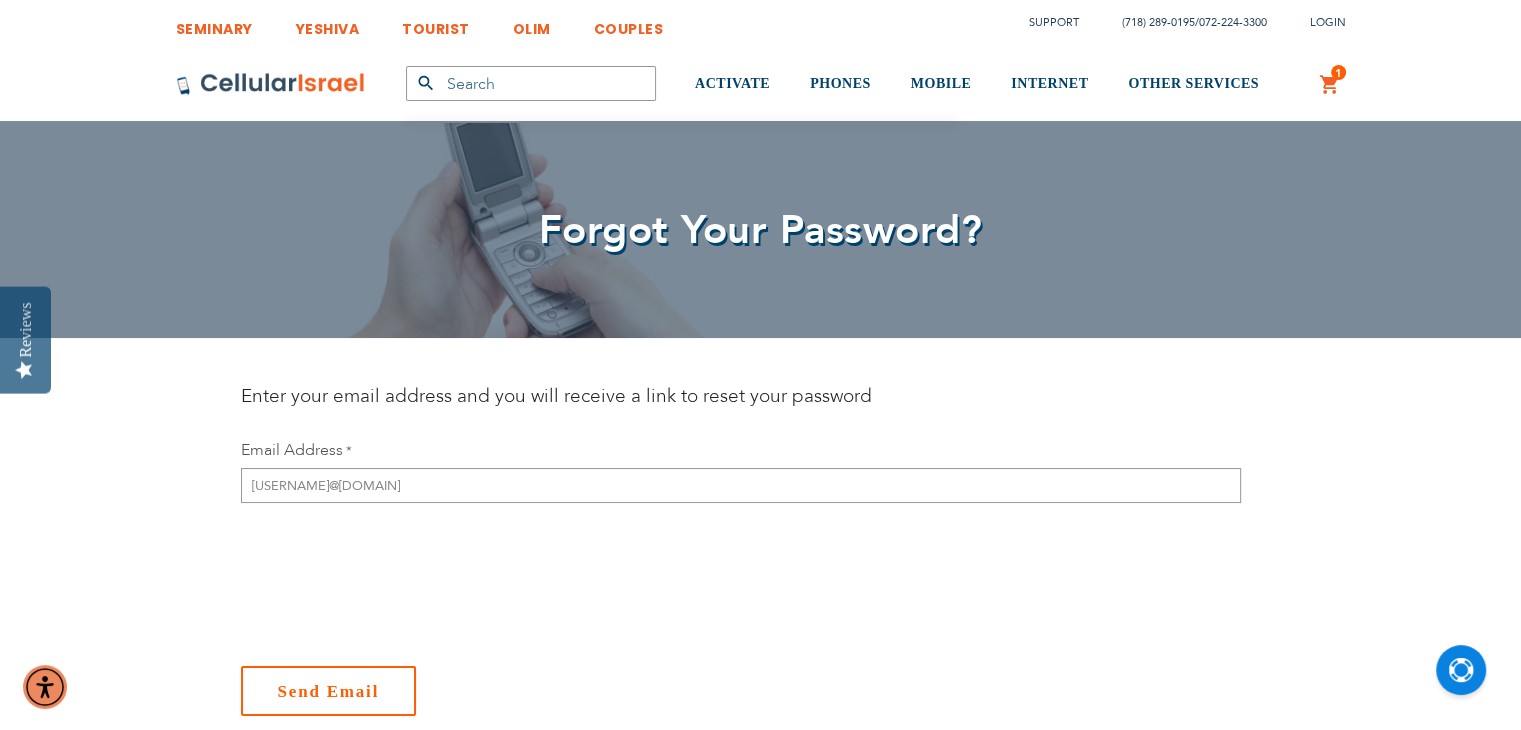 click on "Send Email" at bounding box center (329, 691) 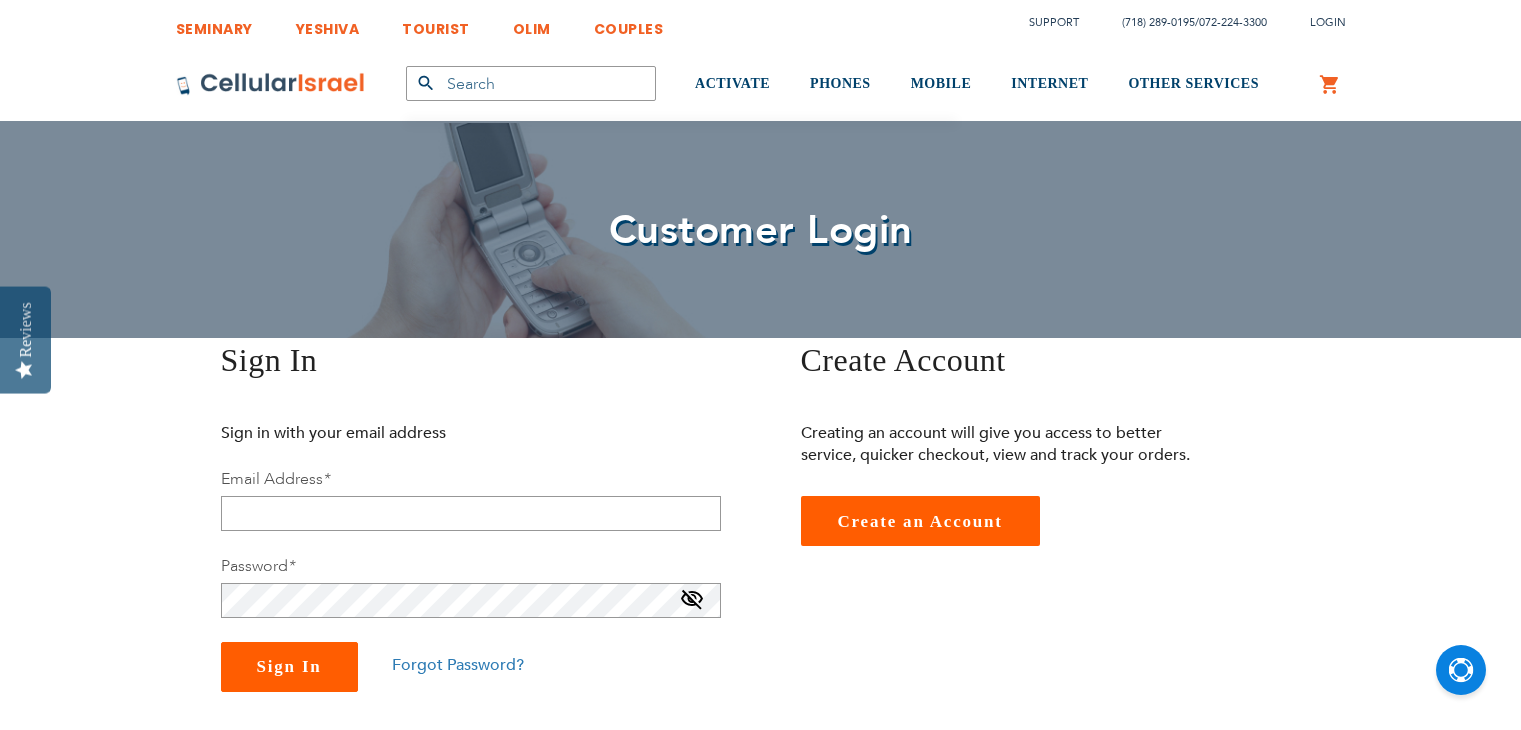 scroll, scrollTop: 0, scrollLeft: 0, axis: both 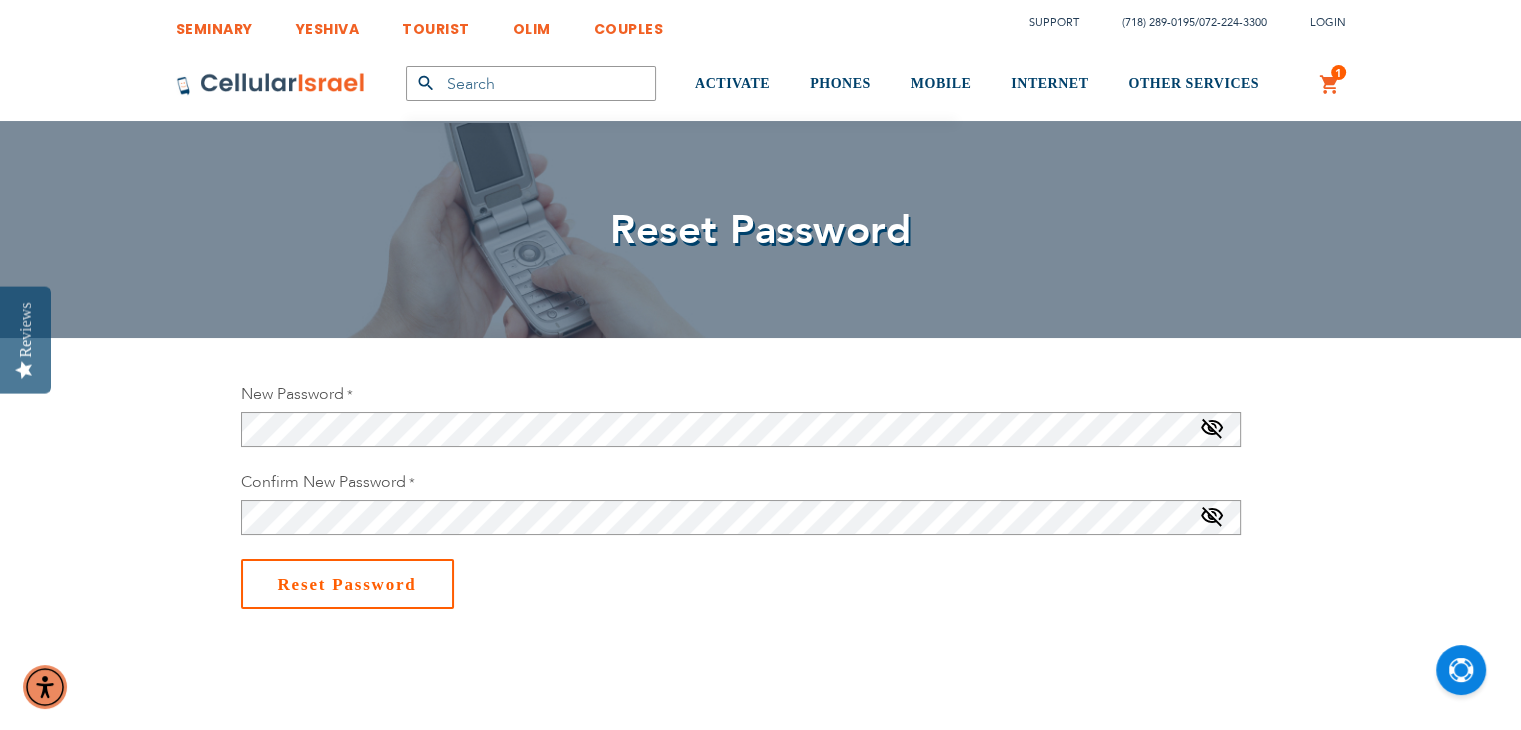 click on "Reset Password" at bounding box center [347, 584] 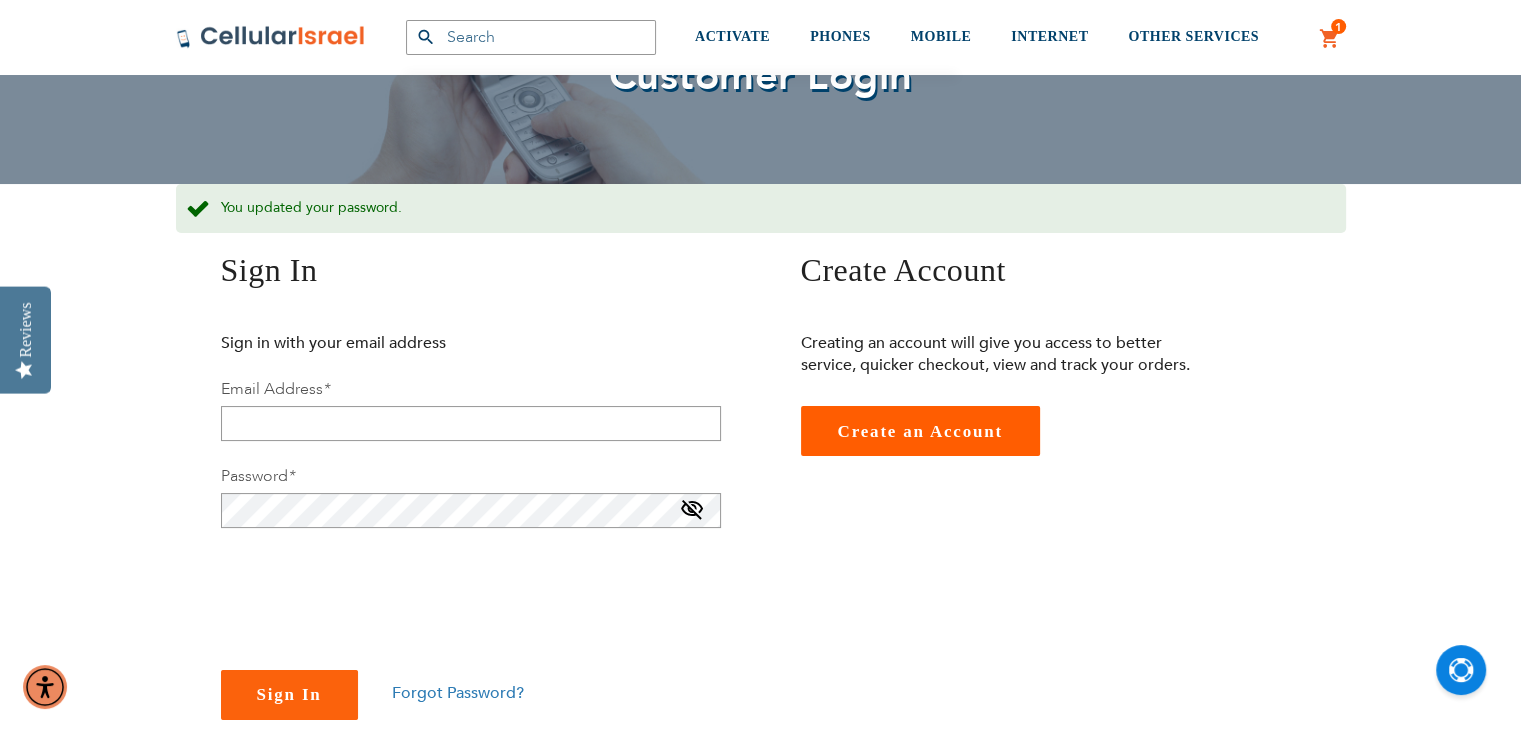 scroll, scrollTop: 200, scrollLeft: 0, axis: vertical 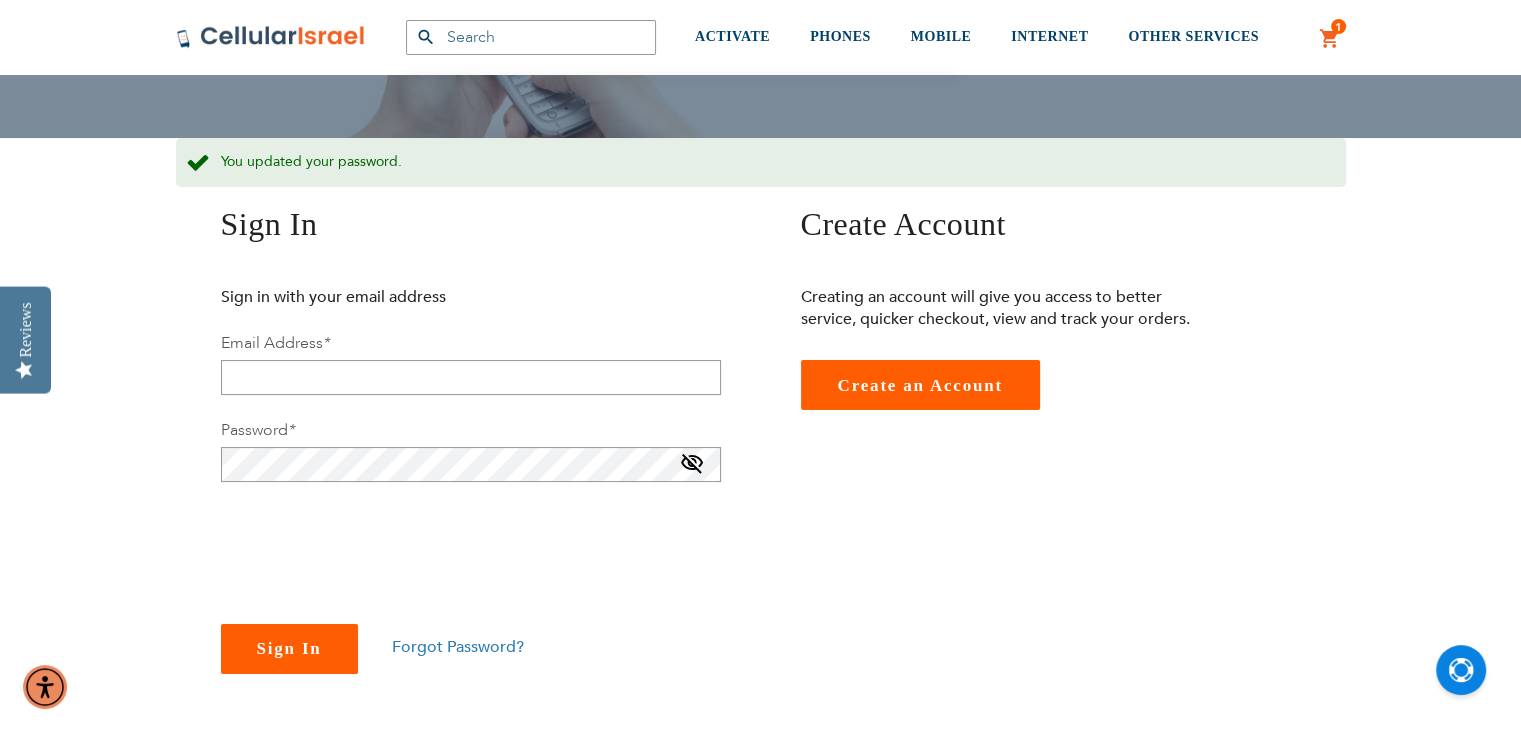 checkbox on "true" 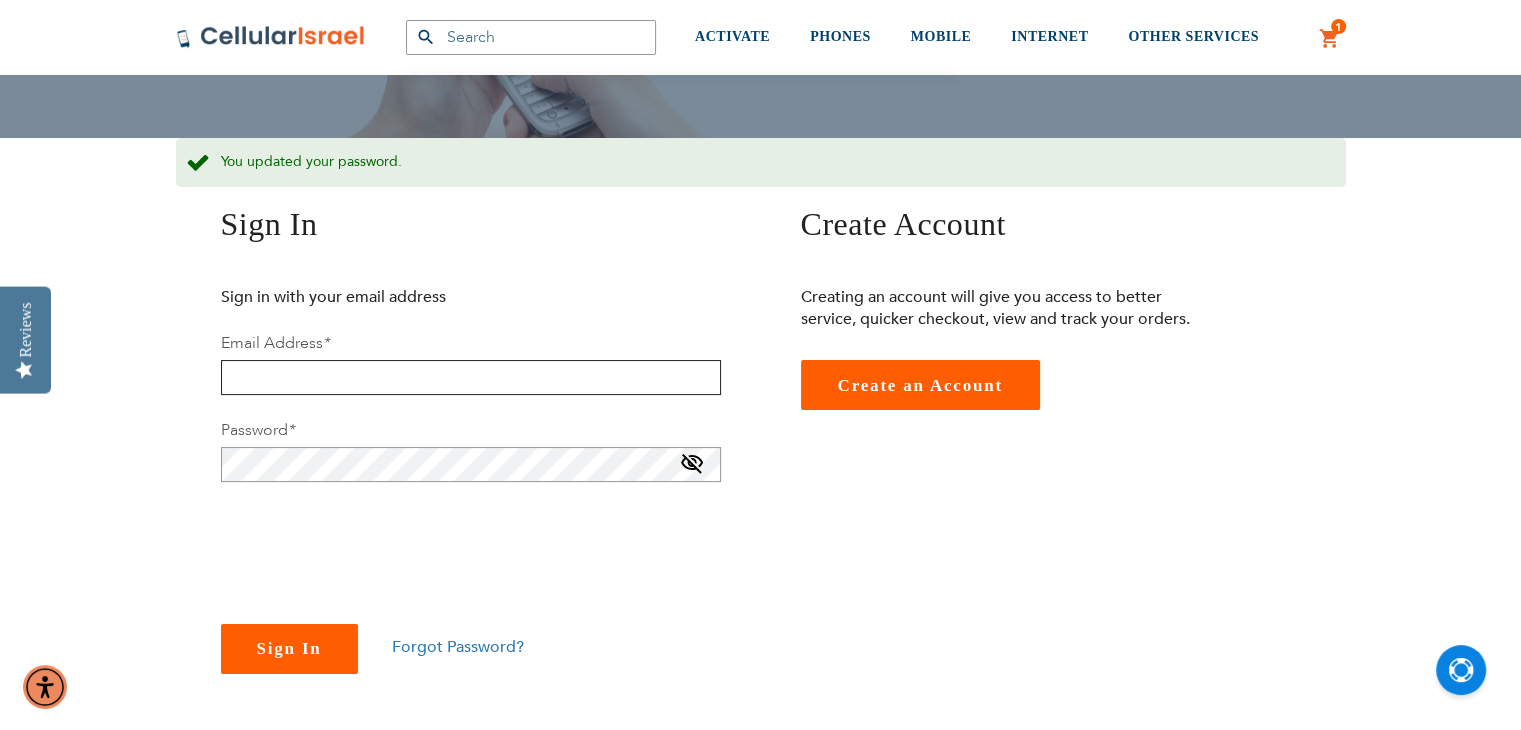 type on "[EMAIL]" 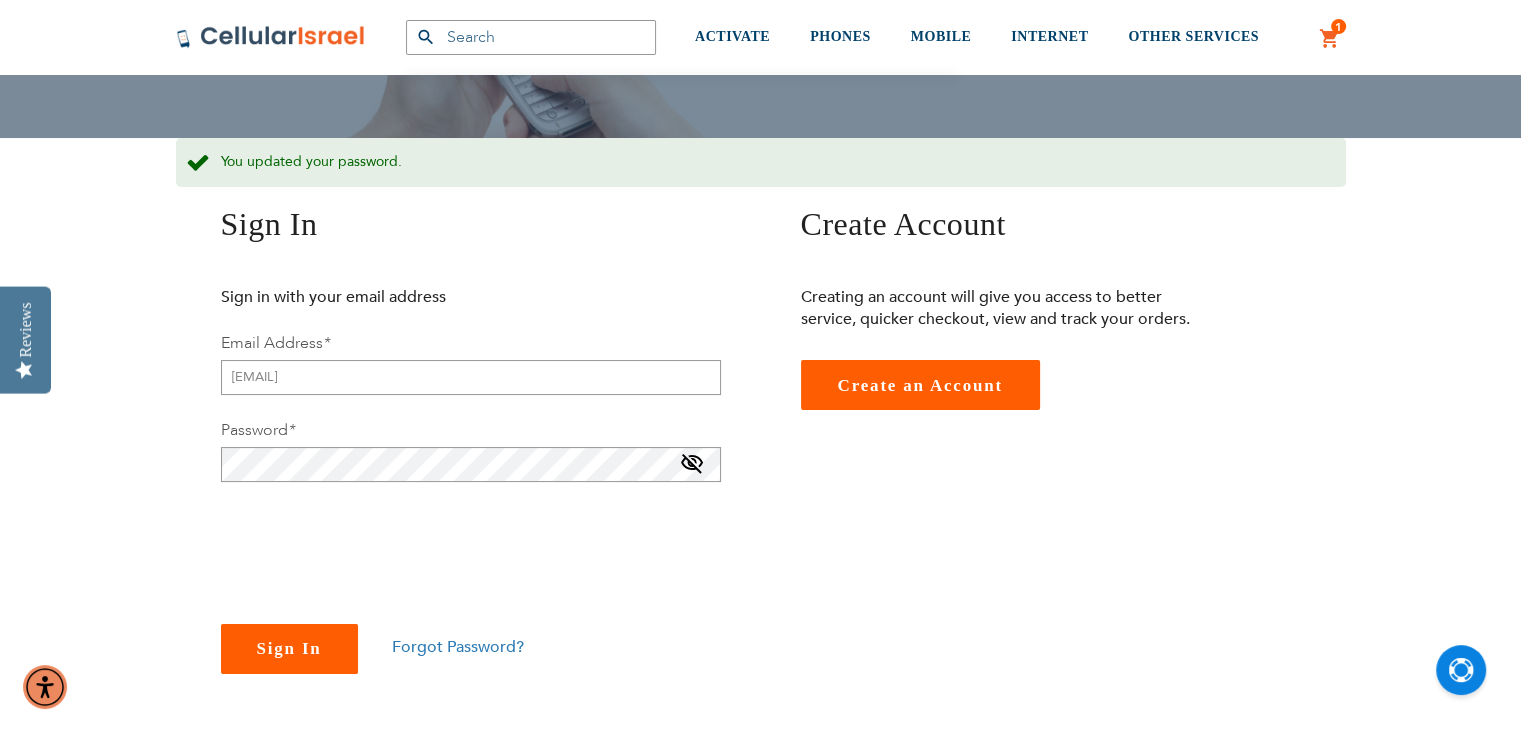 type on "[EMAIL]" 